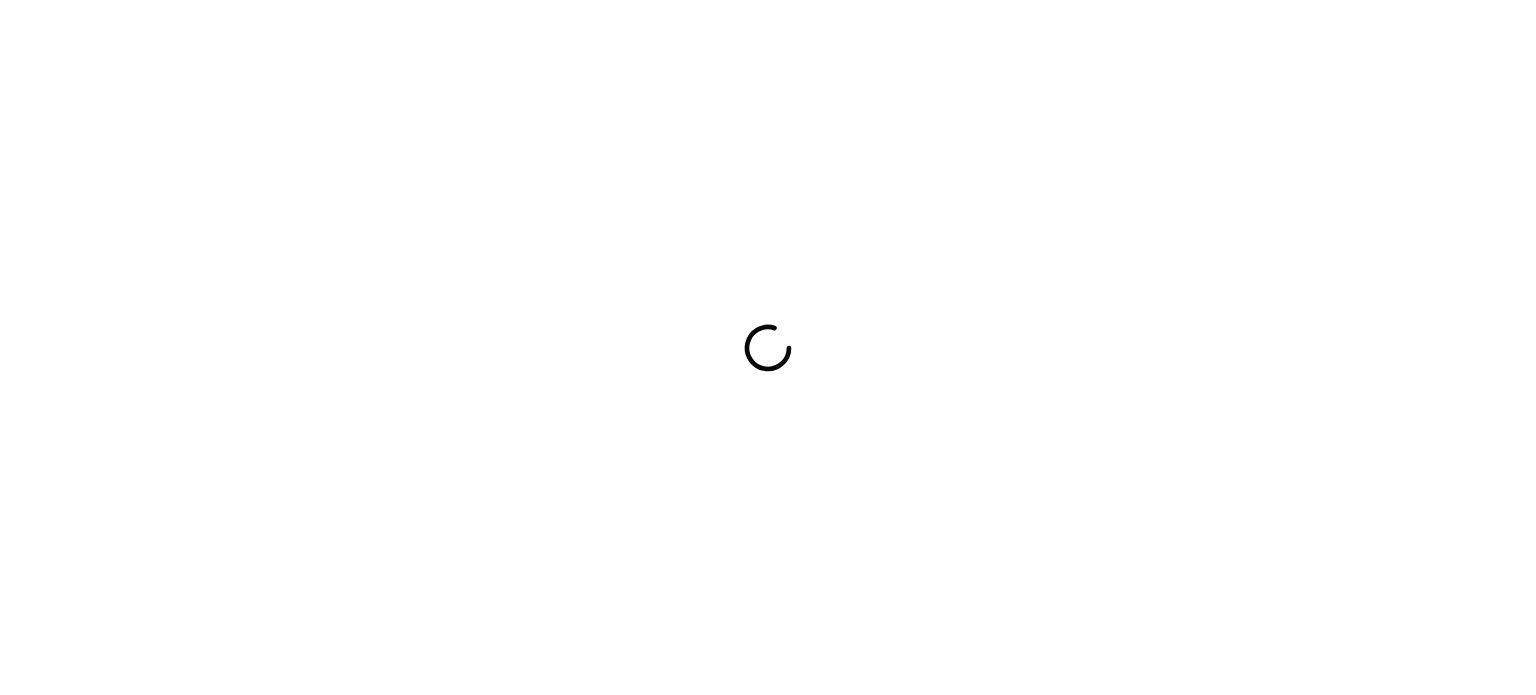 scroll, scrollTop: 0, scrollLeft: 0, axis: both 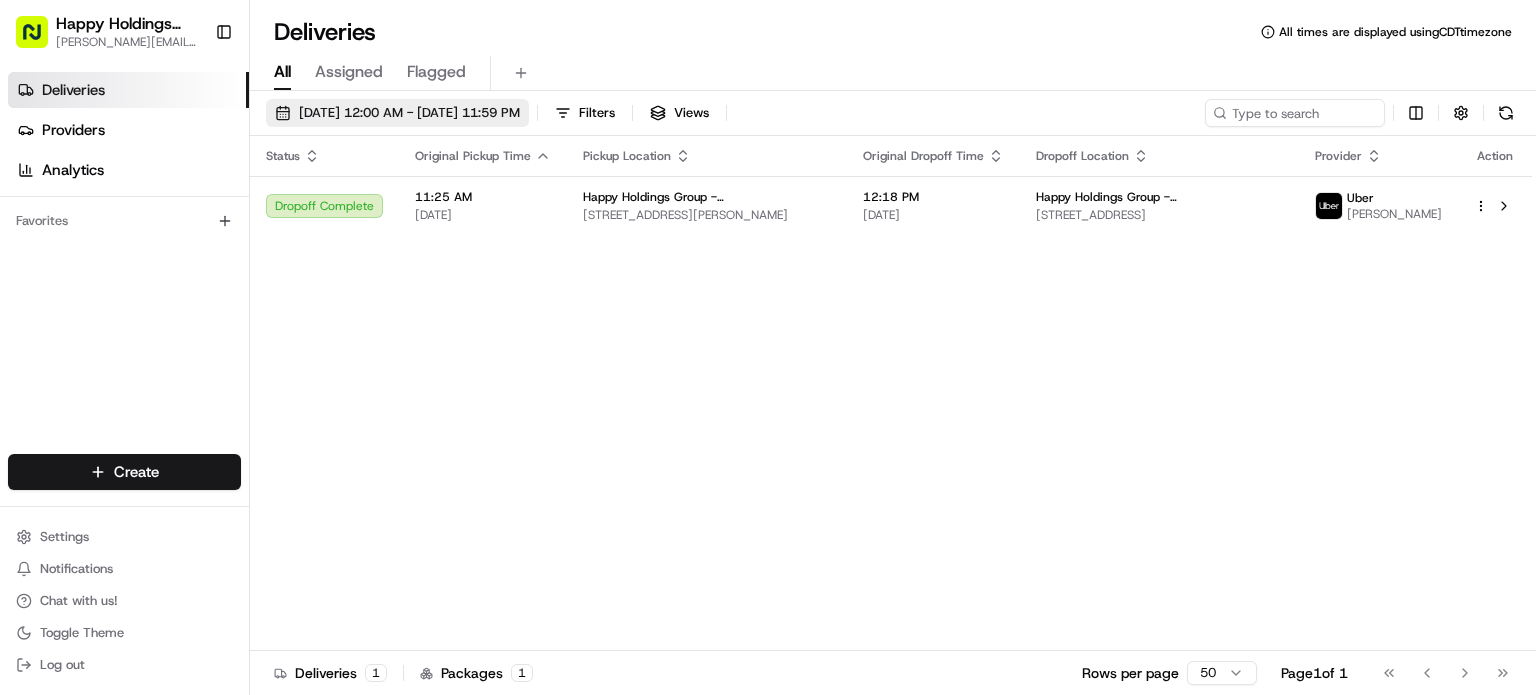 click on "[DATE] 12:00 AM - [DATE] 11:59 PM" at bounding box center [409, 113] 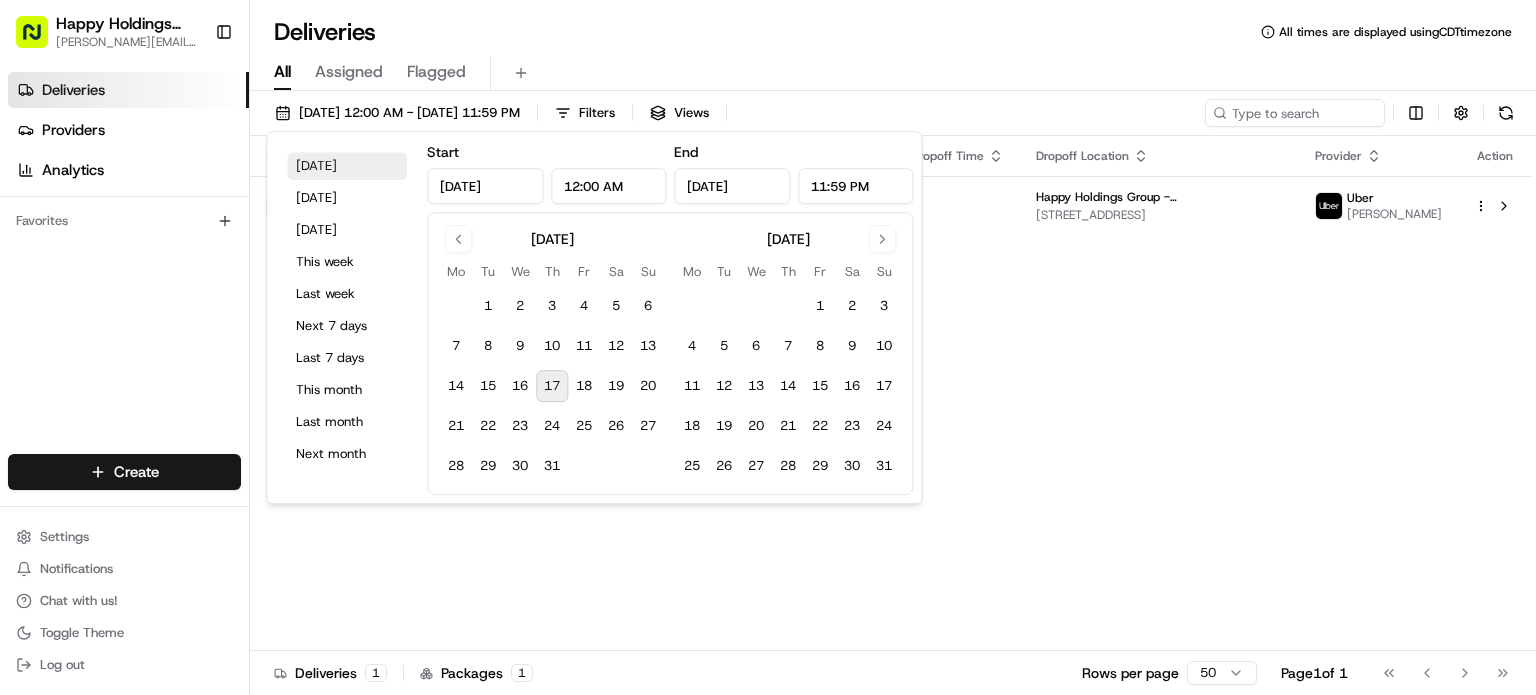 click on "[DATE]" at bounding box center [347, 166] 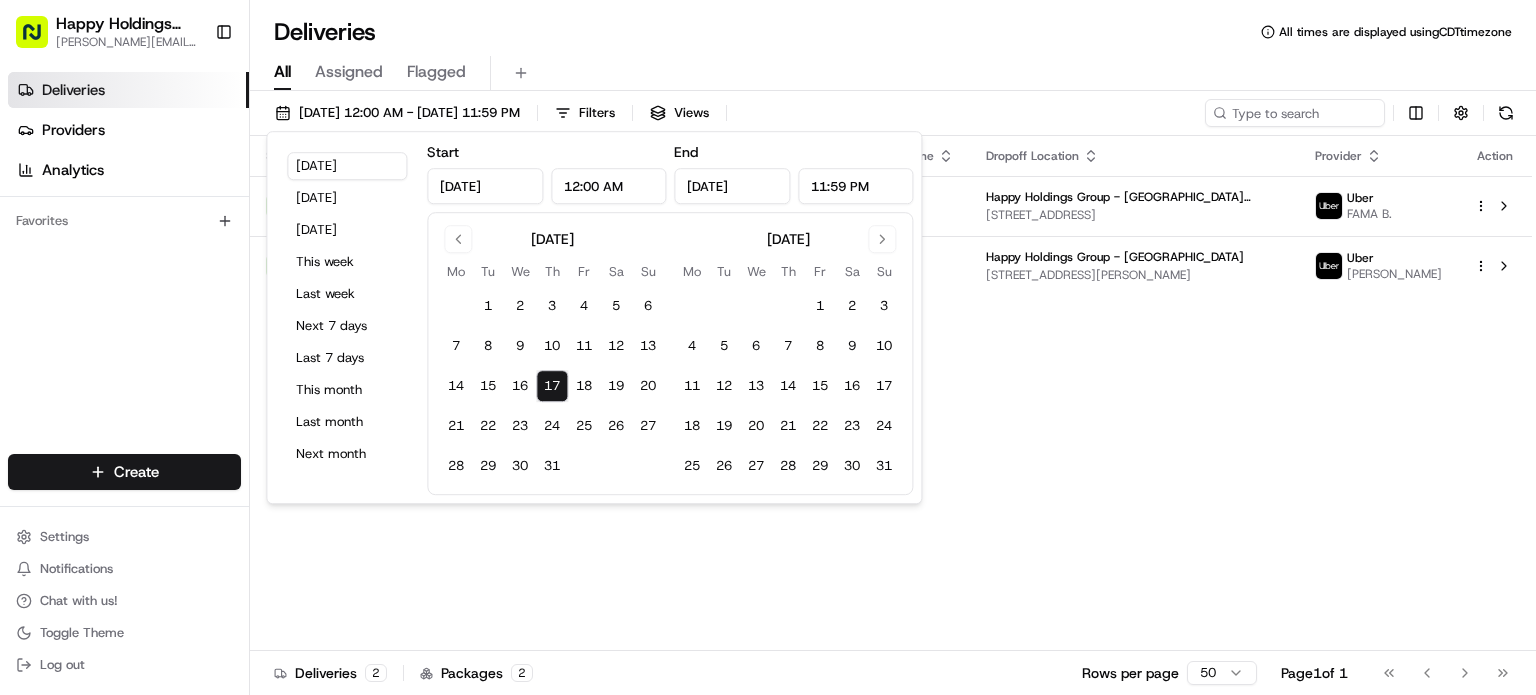 click on "Deliveries Providers Analytics Favorites" at bounding box center (124, 267) 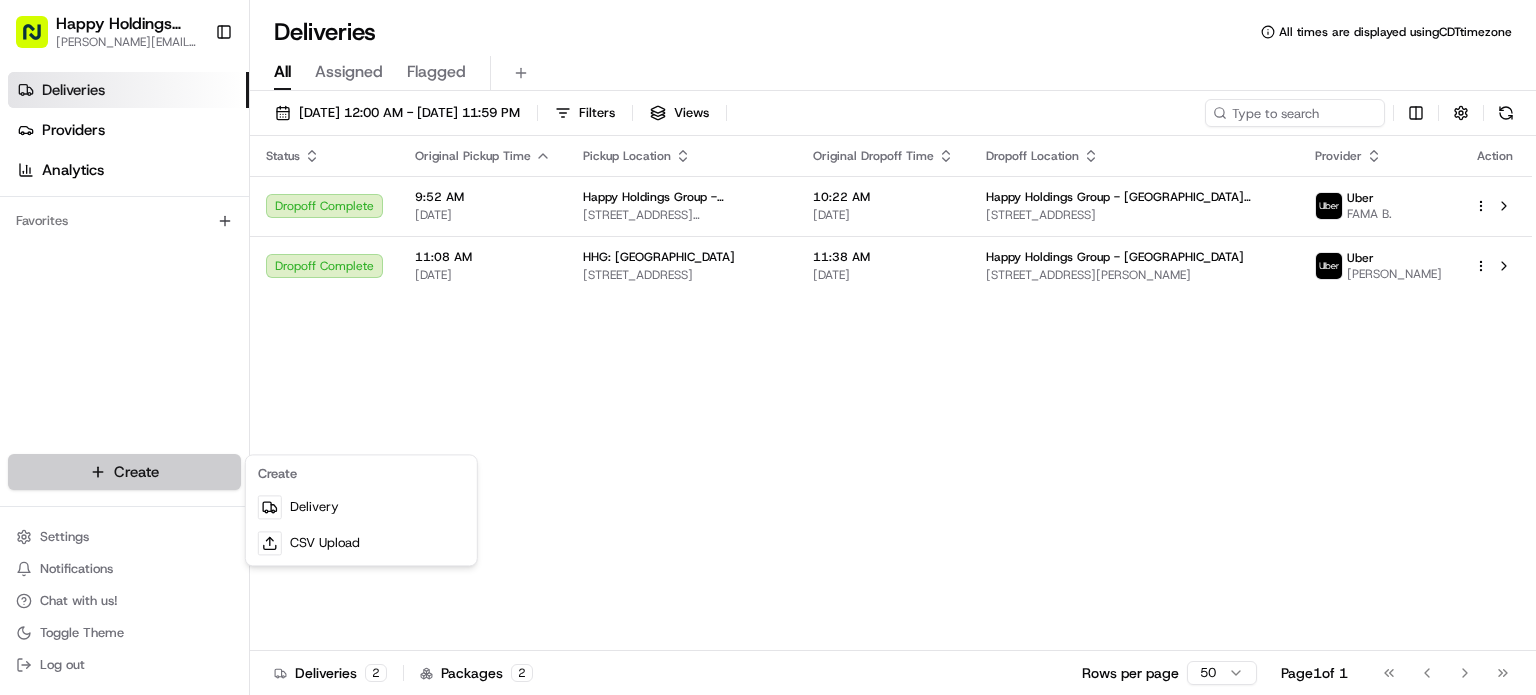 click on "Happy Holdings group [PERSON_NAME][EMAIL_ADDRESS][DOMAIN_NAME] Toggle Sidebar Deliveries Providers Analytics Favorites Main Menu Members & Organization Organization Users Roles Preferences Customization Tracking Orchestration Automations Locations Pickup Locations Dropoff Locations Billing Billing Refund Requests Integrations Notification Triggers Webhooks API Keys Request Logs Create Settings Notifications Chat with us! Toggle Theme Log out Deliveries All times are displayed using  CDT  timezone All Assigned Flagged [DATE] 12:00 AM - [DATE] 11:59 PM Filters Views Status Original Pickup Time Pickup Location Original Dropoff Time Dropoff Location Provider Action Dropoff Complete 9:52 AM [DATE] Happy Holdings Group -  [GEOGRAPHIC_DATA] 1 [STREET_ADDRESS][PERSON_NAME] 10:22 AM [DATE] Happy Holdings Group -  [GEOGRAPHIC_DATA] ([PERSON_NAME] - Updated) [STREET_ADDRESS] Uber FAMA B. Dropoff Complete 11:08 AM [DATE] HHG: [GEOGRAPHIC_DATA] [STREET_ADDRESS]" at bounding box center [768, 347] 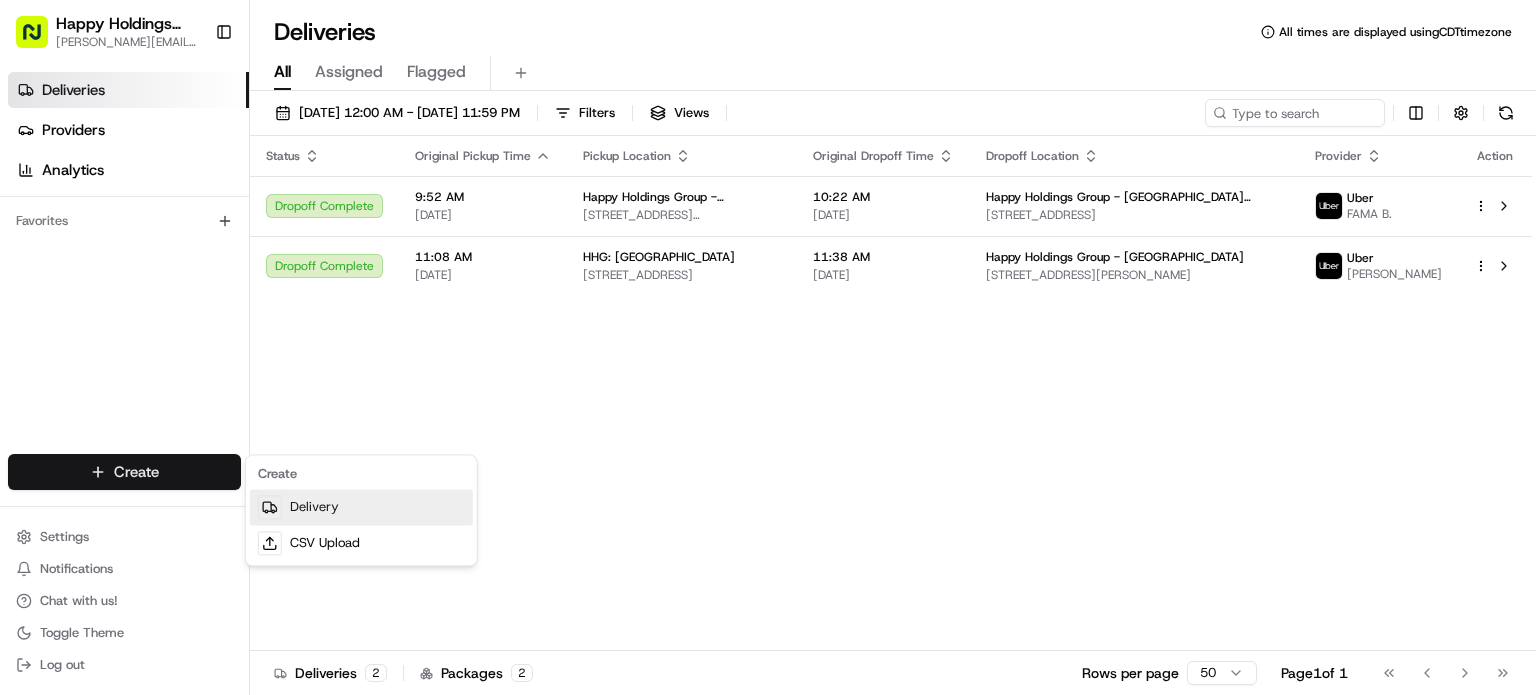 click on "Delivery" at bounding box center [361, 507] 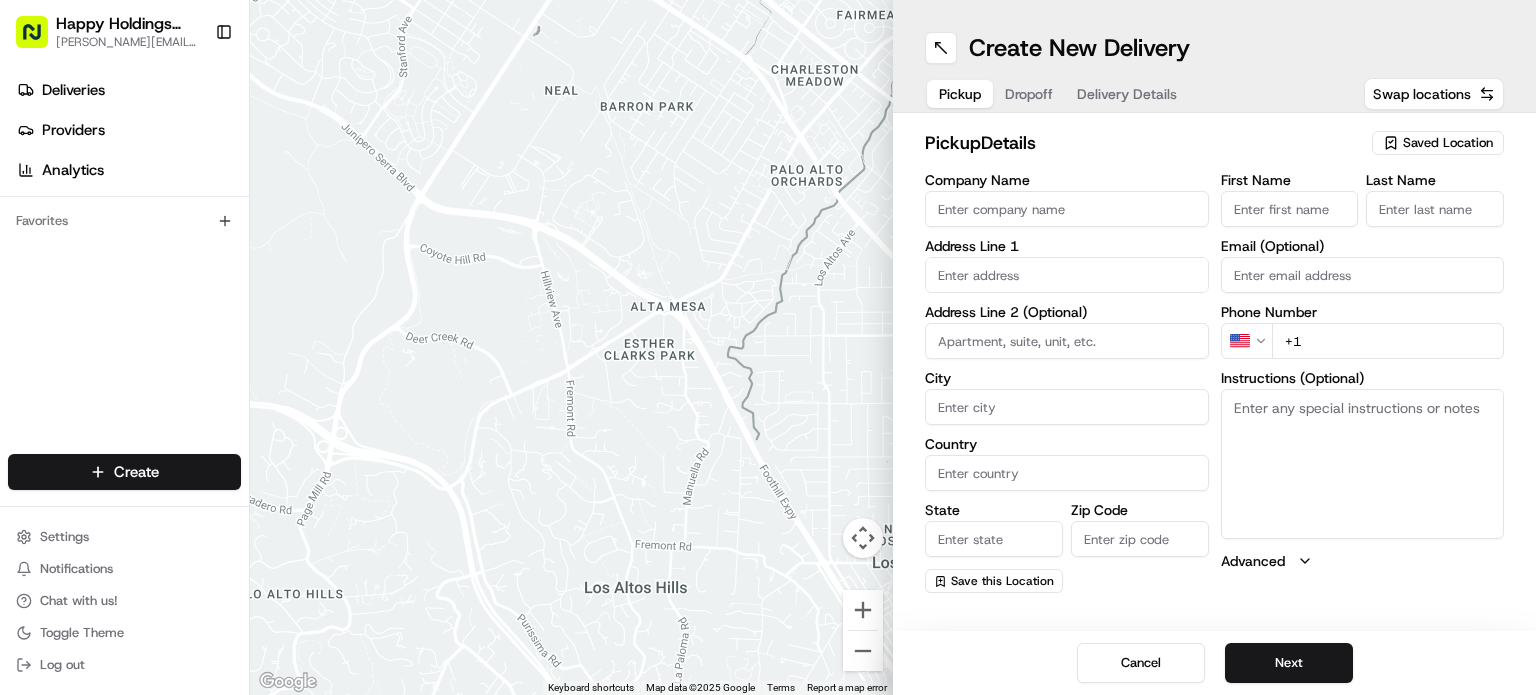 click on "Saved Location" at bounding box center (1448, 143) 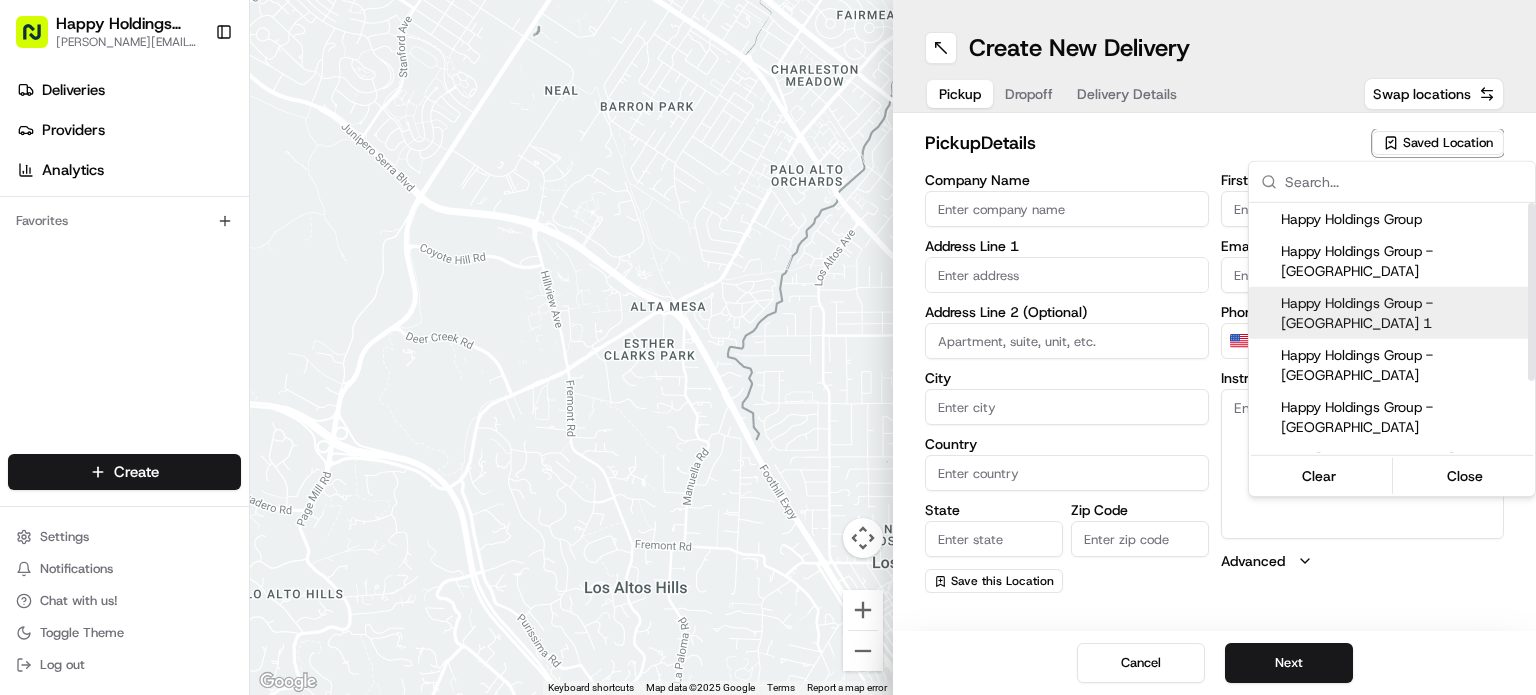click on "Happy Holdings Group -  [GEOGRAPHIC_DATA] 1" at bounding box center [1404, 313] 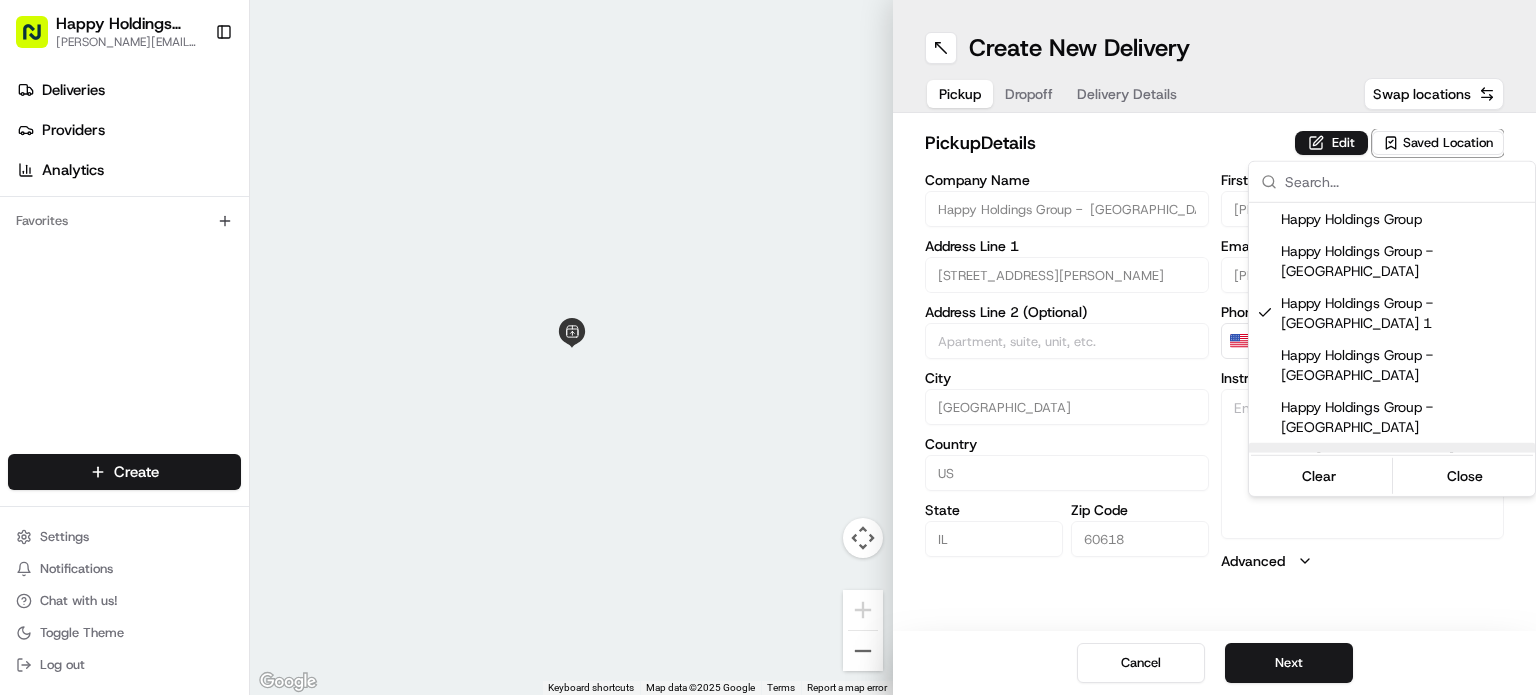 click on "Happy Holdings group [PERSON_NAME][EMAIL_ADDRESS][DOMAIN_NAME] Toggle Sidebar Deliveries Providers Analytics Favorites Main Menu Members & Organization Organization Users Roles Preferences Customization Tracking Orchestration Automations Locations Pickup Locations Dropoff Locations Billing Billing Refund Requests Integrations Notification Triggers Webhooks API Keys Request Logs Create Settings Notifications Chat with us! Toggle Theme Log out ← Move left → Move right ↑ Move up ↓ Move down + Zoom in - Zoom out Home Jump left by 75% End Jump right by 75% Page Up Jump up by 75% Page Down Jump down by 75% Keyboard shortcuts Map Data Map data ©2025 Google Map data ©2025 Google 2 m  Click to toggle between metric and imperial units Terms Report a map error Create New Delivery Pickup Dropoff Delivery Details Swap locations pickup  Details  Edit Saved Location Company Name Happy Holdings Group -  [GEOGRAPHIC_DATA] 1 Address Line 1 [STREET_ADDRESS][PERSON_NAME] Address Line 2 (Optional) [GEOGRAPHIC_DATA] [GEOGRAPHIC_DATA] State [US_STATE]" at bounding box center (768, 347) 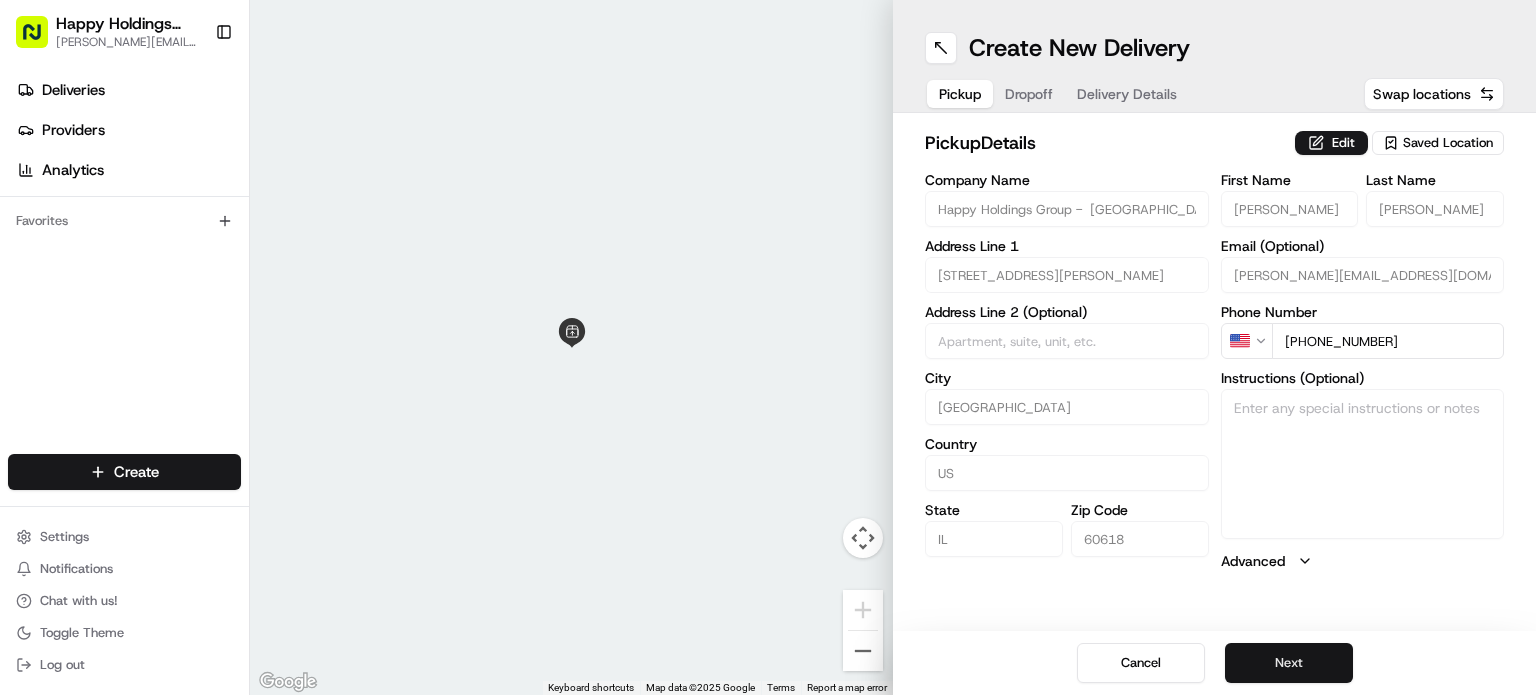 click on "Next" at bounding box center (1289, 663) 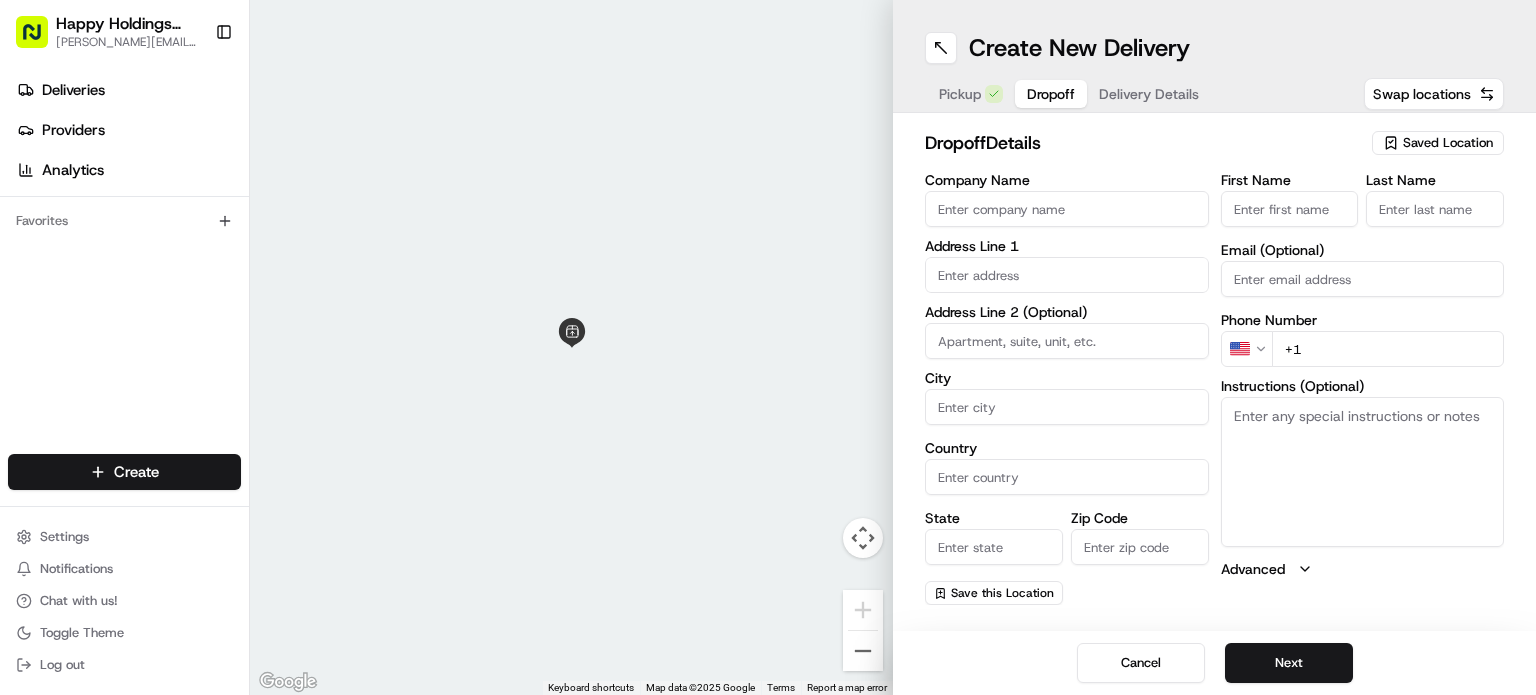 click 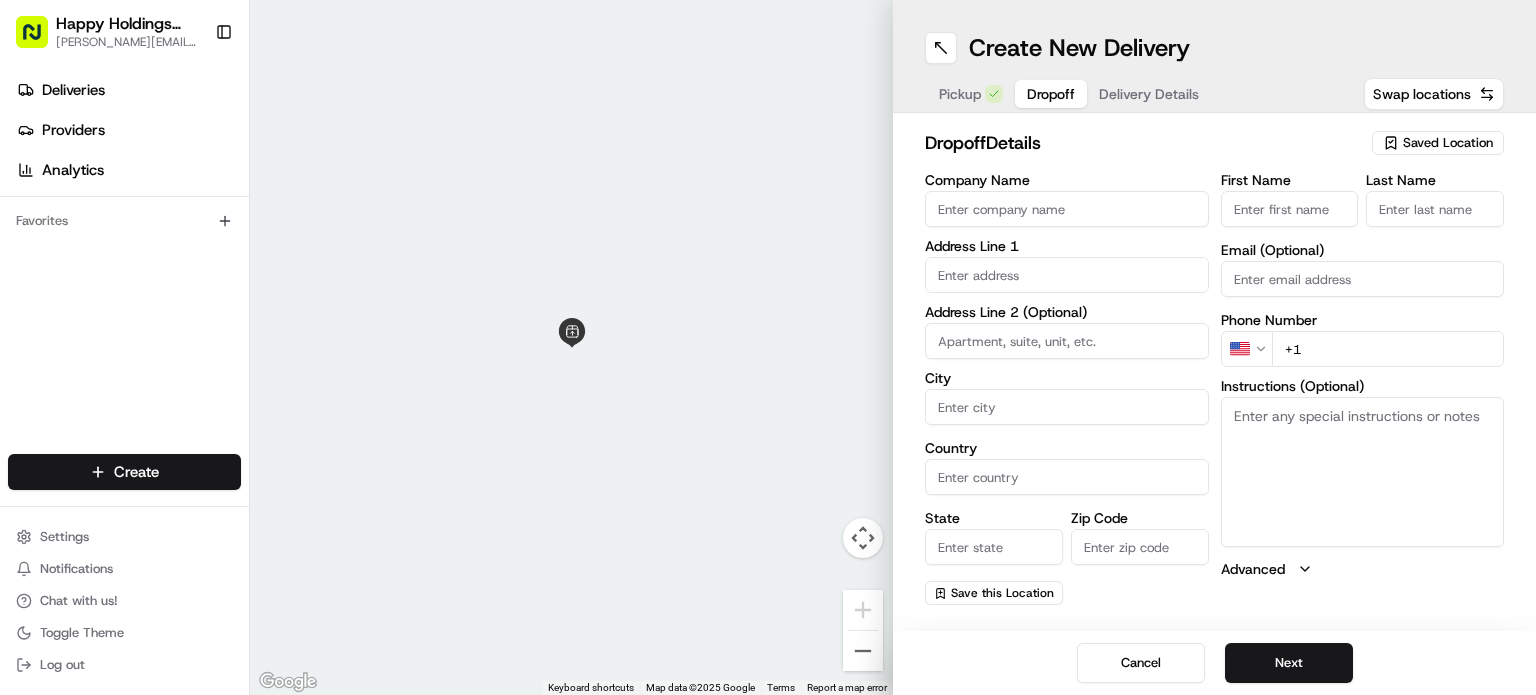 click on "Saved Location" at bounding box center [1448, 143] 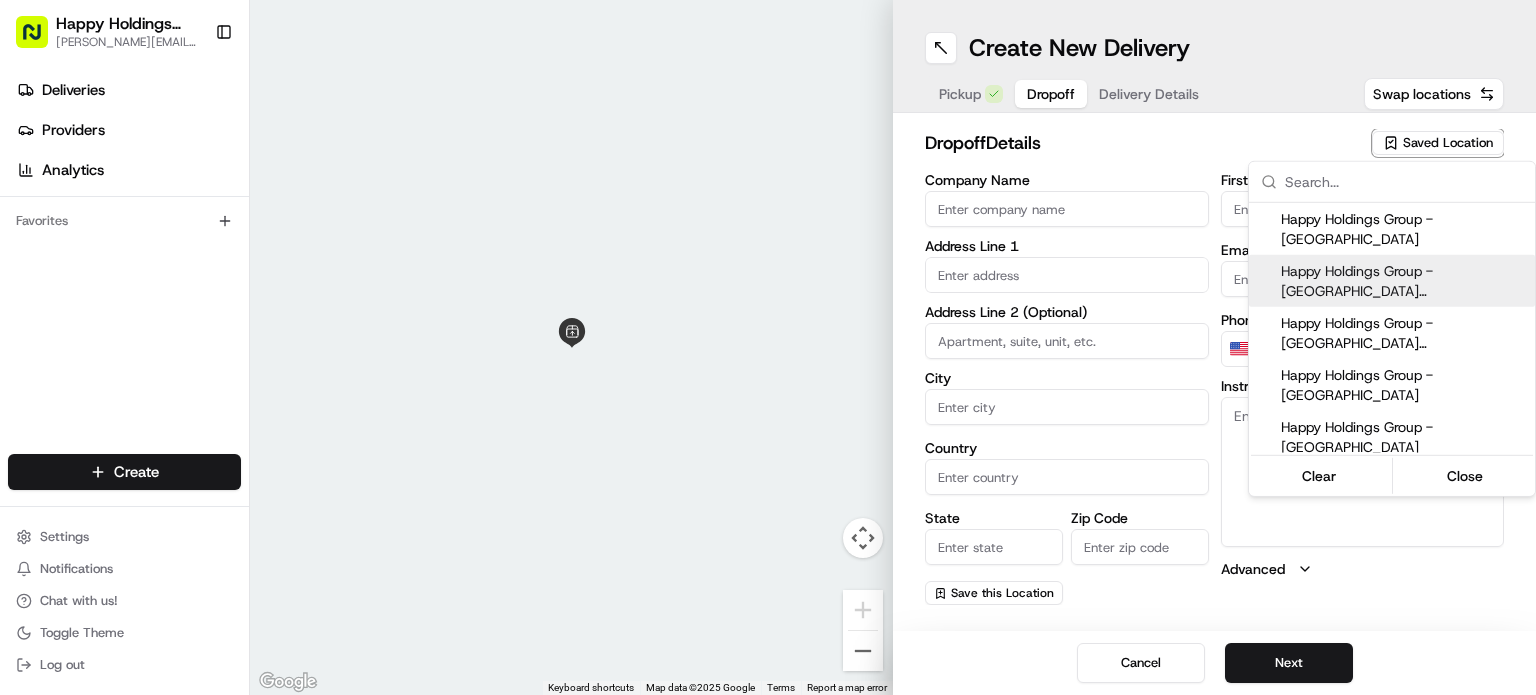 click on "Happy Holdings Group -  [GEOGRAPHIC_DATA] ([GEOGRAPHIC_DATA] - Updated)" at bounding box center [1404, 281] 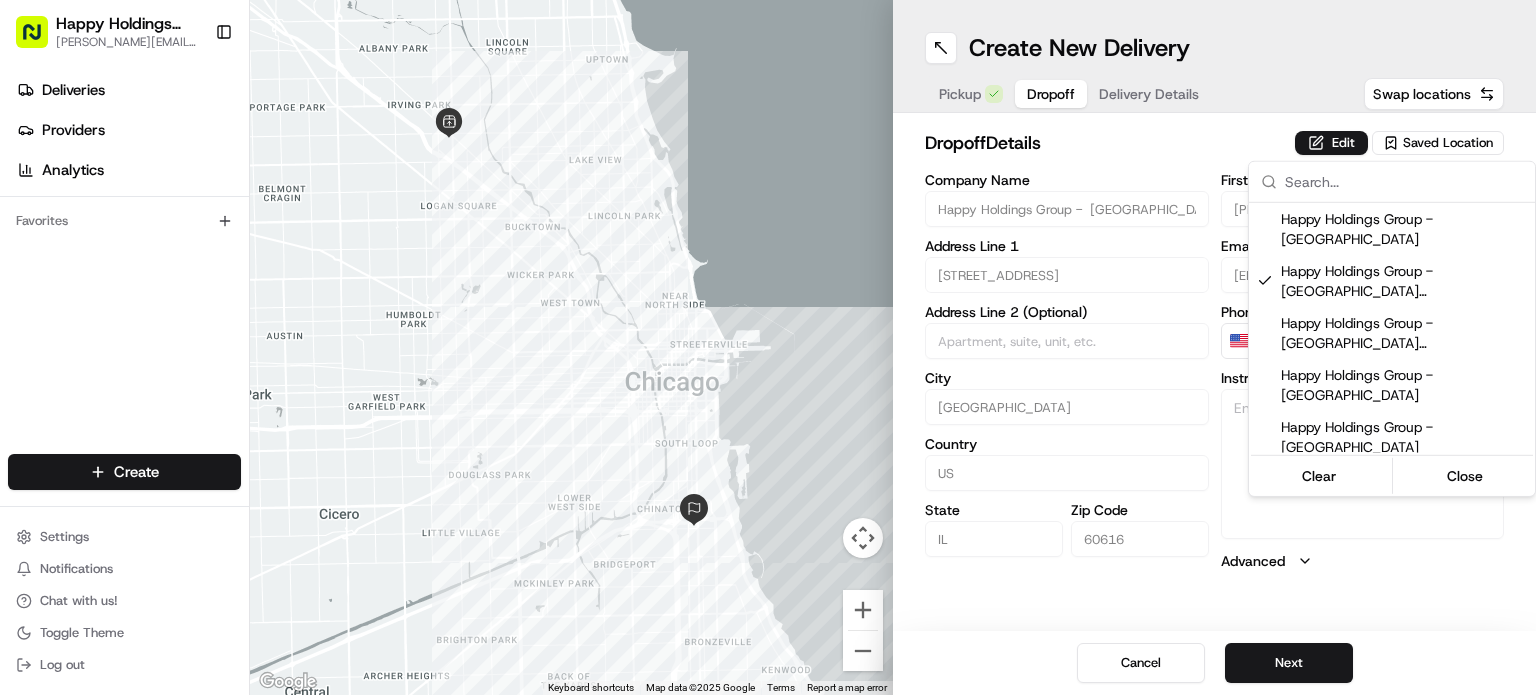 click on "Happy Holdings group [PERSON_NAME][EMAIL_ADDRESS][DOMAIN_NAME] Toggle Sidebar Deliveries Providers Analytics Favorites Main Menu Members & Organization Organization Users Roles Preferences Customization Tracking Orchestration Automations Locations Pickup Locations Dropoff Locations Billing Billing Refund Requests Integrations Notification Triggers Webhooks API Keys Request Logs Create Settings Notifications Chat with us! Toggle Theme Log out ← Move left → Move right ↑ Move up ↓ Move down + Zoom in - Zoom out Home Jump left by 75% End Jump right by 75% Page Up Jump up by 75% Page Down Jump down by 75% Keyboard shortcuts Map Data Map data ©2025 Google Map data ©2025 Google 2 km  Click to toggle between metric and imperial units Terms Report a map error Create New Delivery Pickup Dropoff Delivery Details Swap locations dropoff  Details  Edit Saved Location Company Name Happy Holdings Group -  [GEOGRAPHIC_DATA] ([PERSON_NAME] - Updated) Address Line 1 [STREET_ADDRESS] Address Line 2 (Optional) City [GEOGRAPHIC_DATA]" at bounding box center (768, 347) 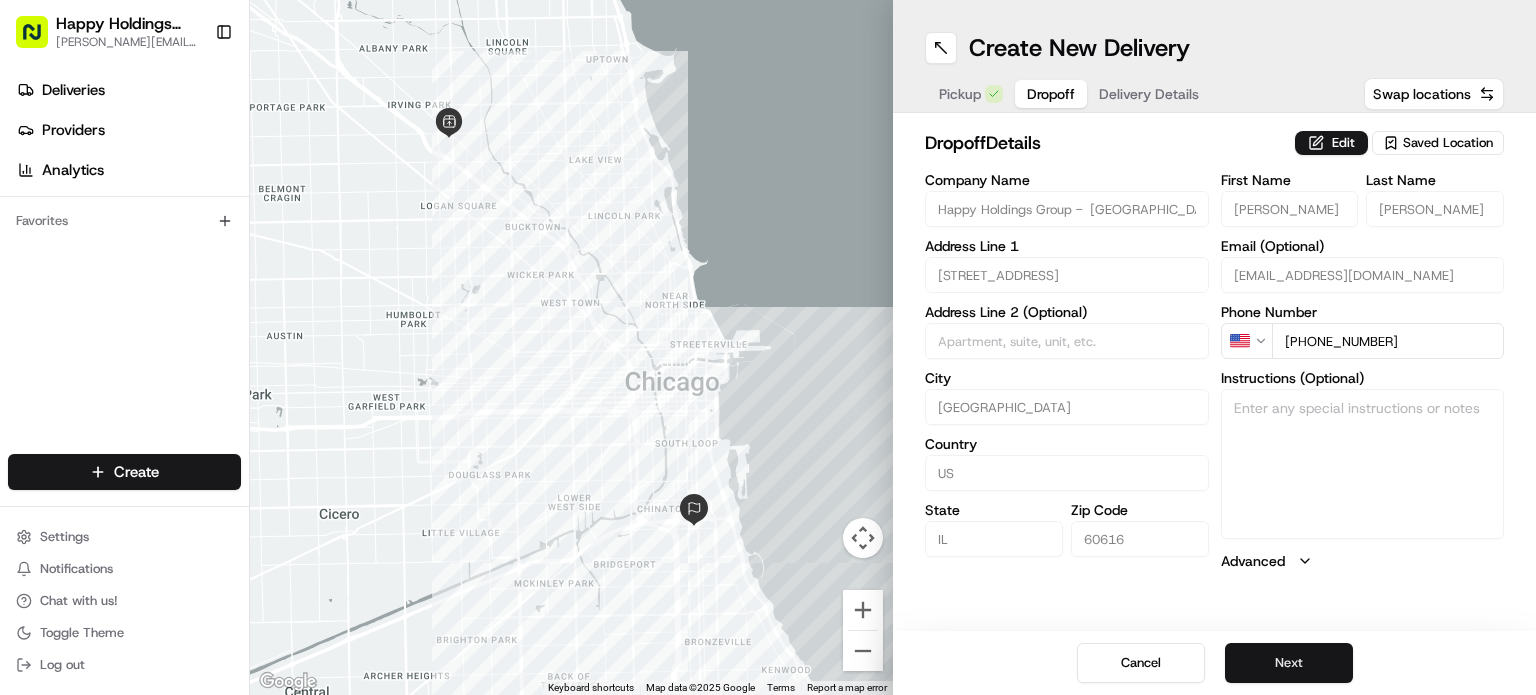 click on "Next" at bounding box center (1289, 663) 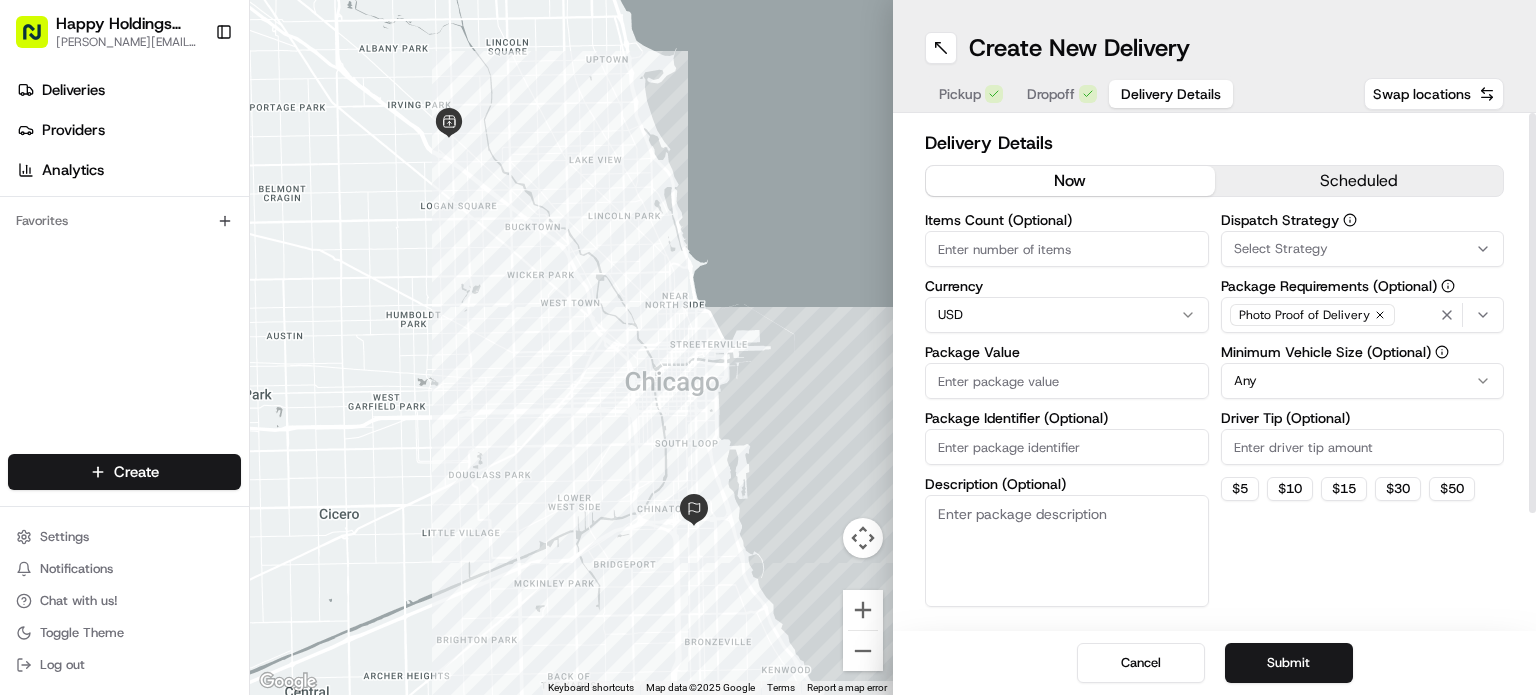 click on "Package Value" at bounding box center [1067, 381] 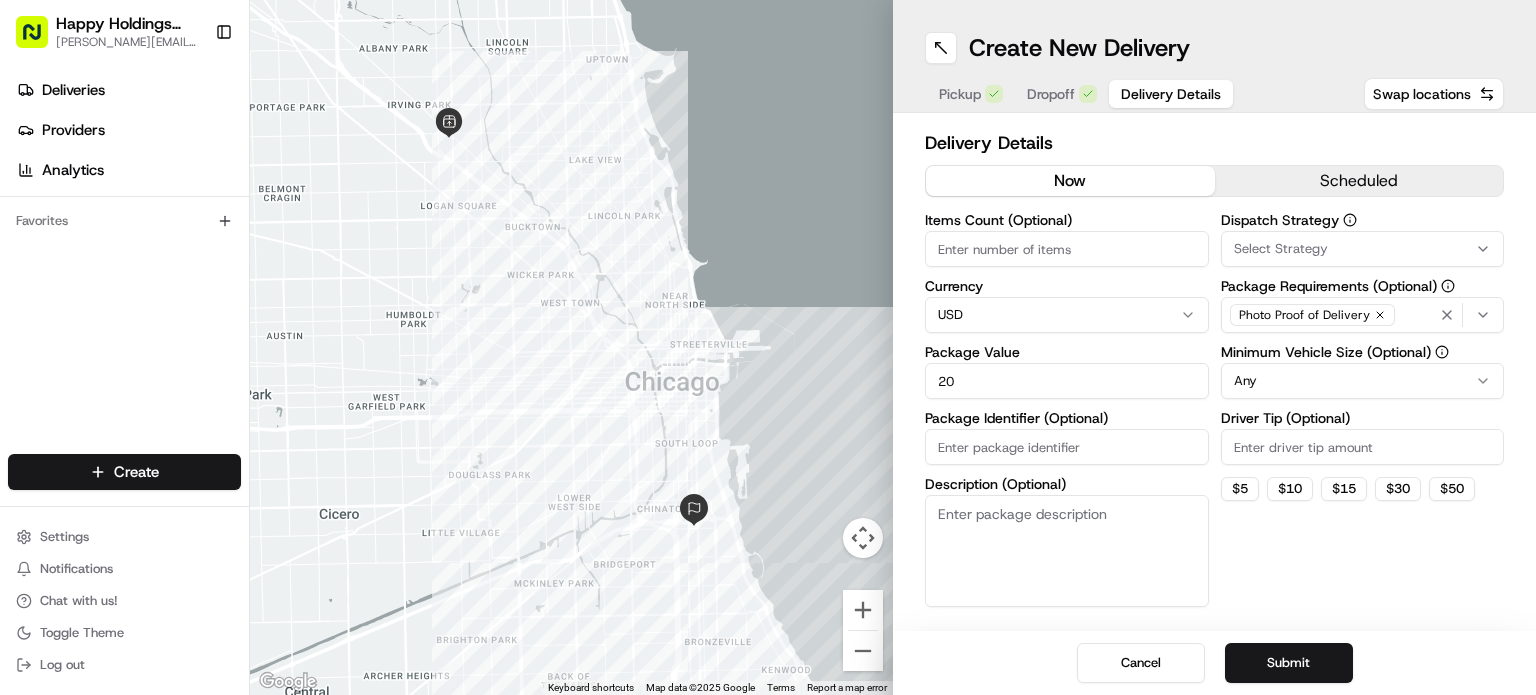type on "20" 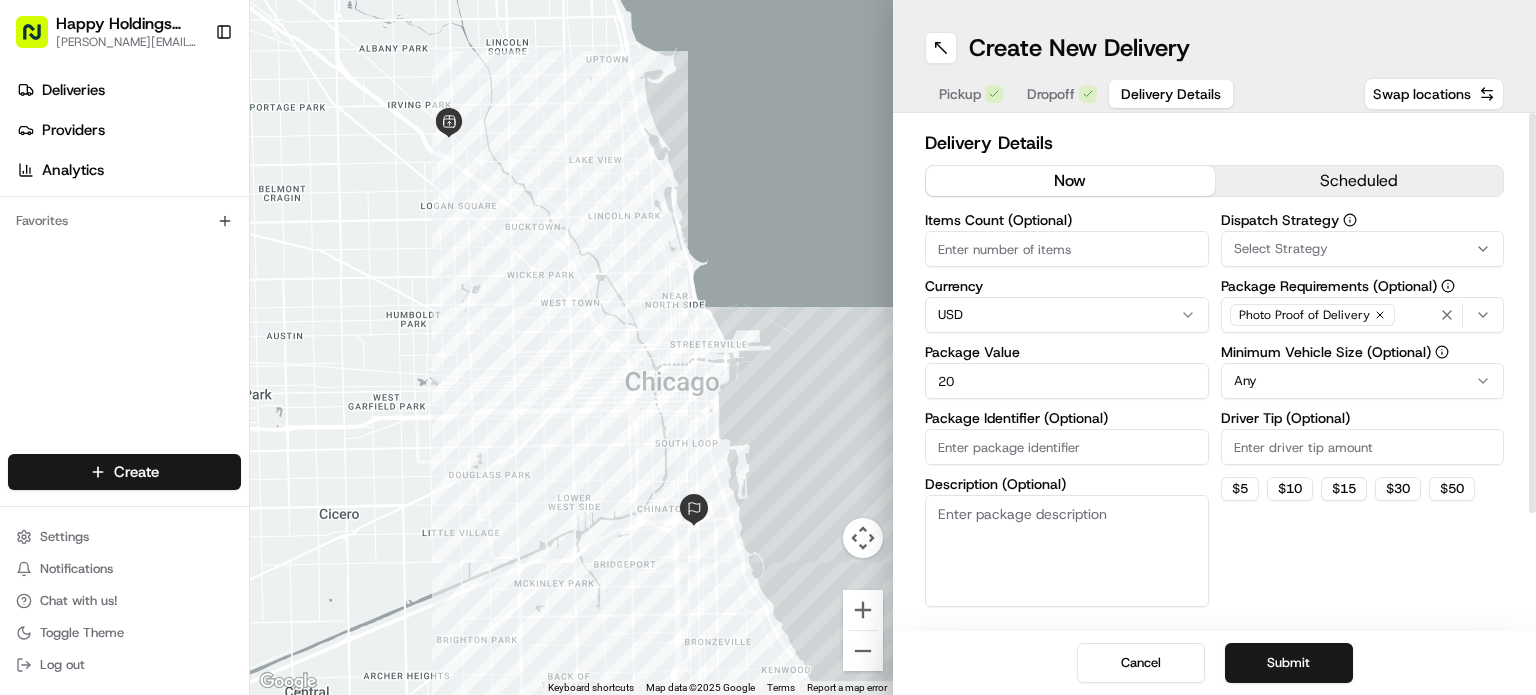 click on "Driver Tip (Optional)" at bounding box center [1363, 447] 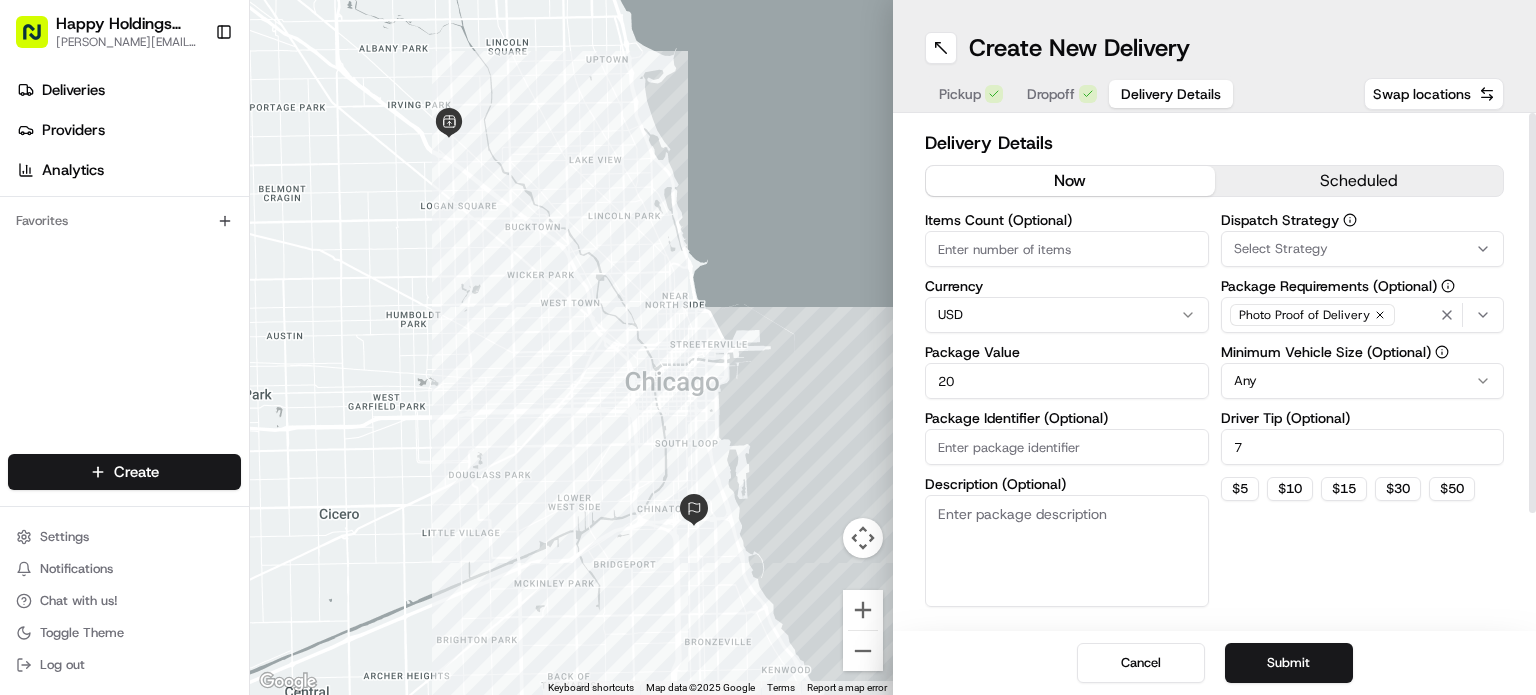 type on "7" 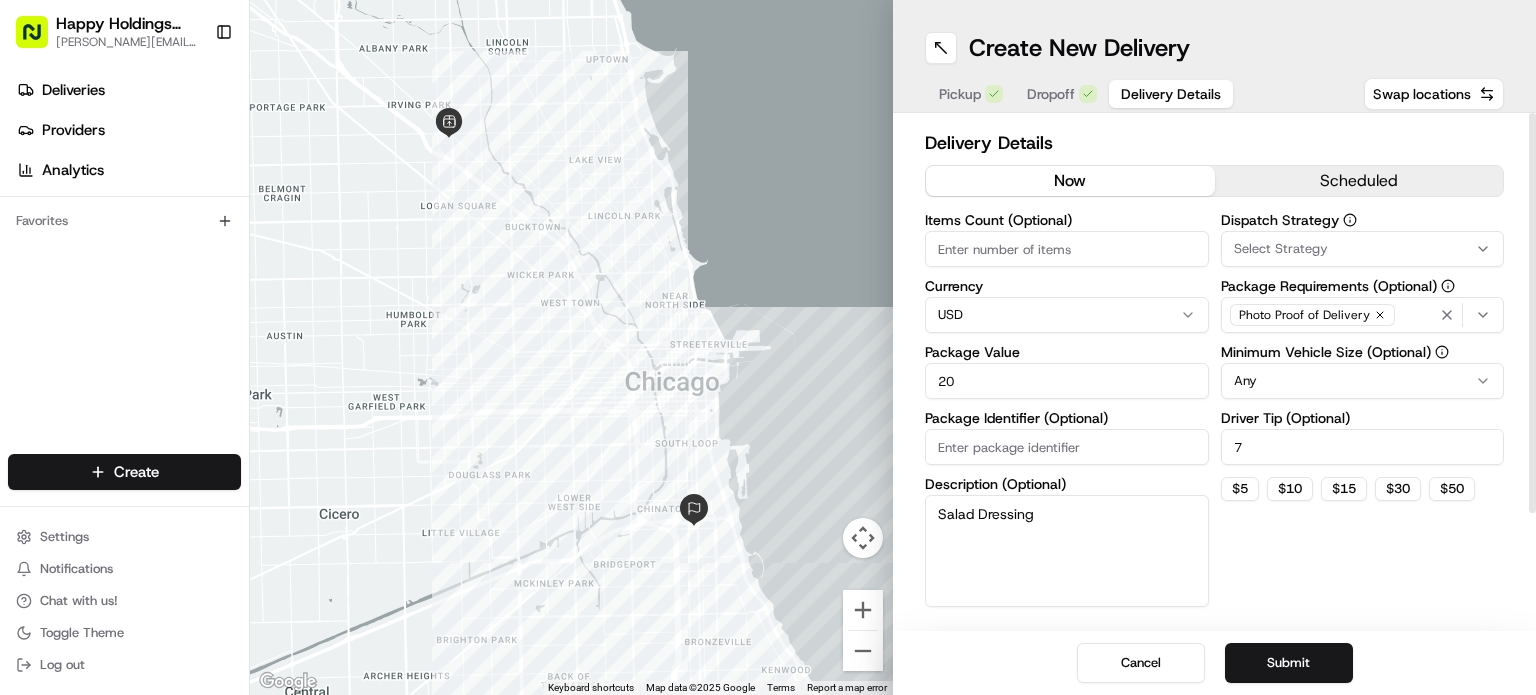 type on "Salad Dressing" 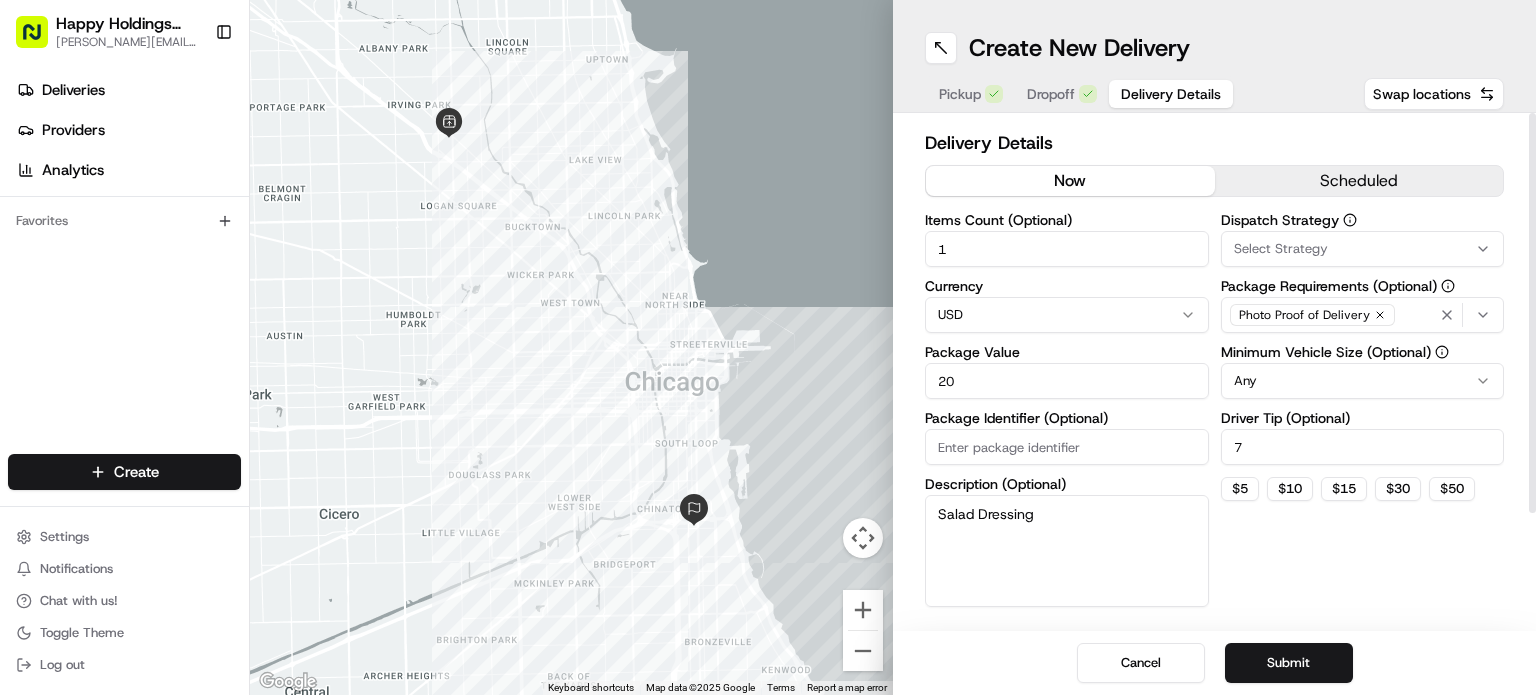 type on "1" 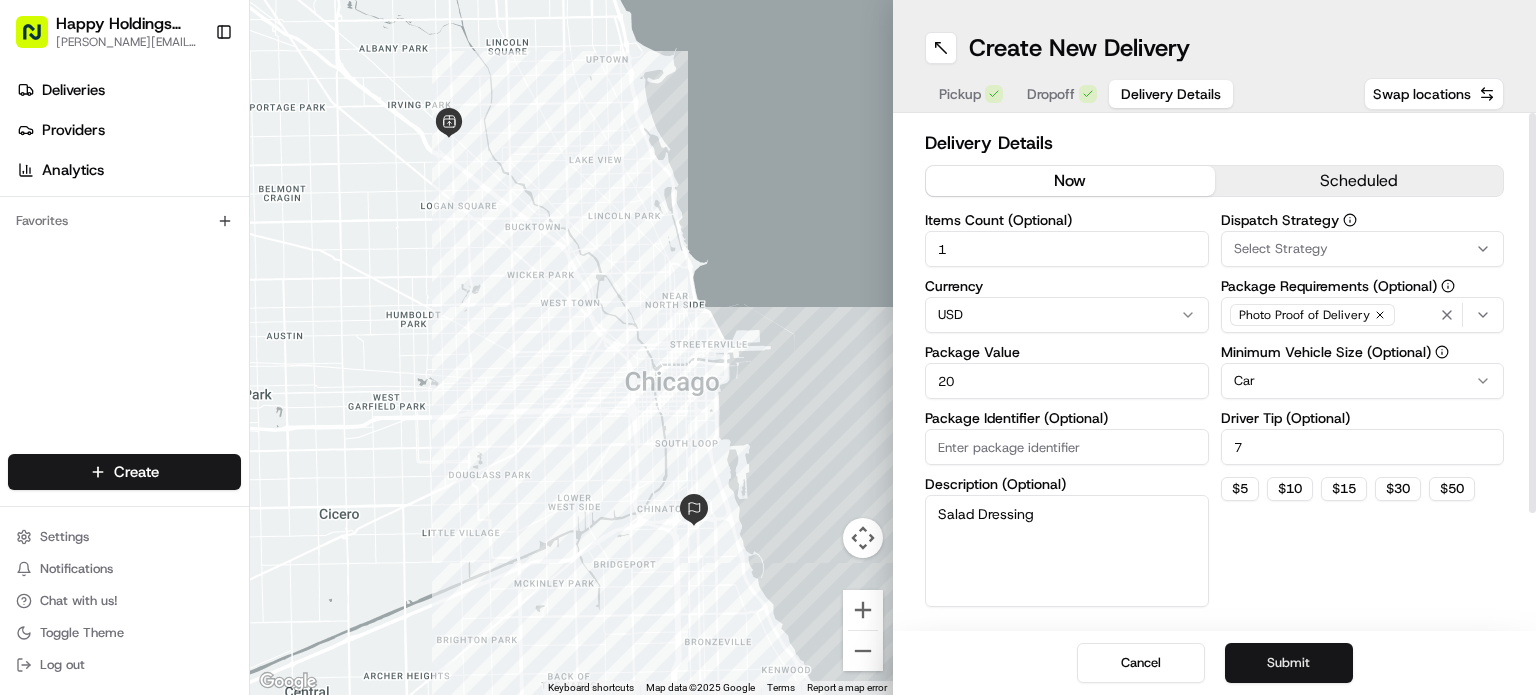 click on "Submit" at bounding box center [1289, 663] 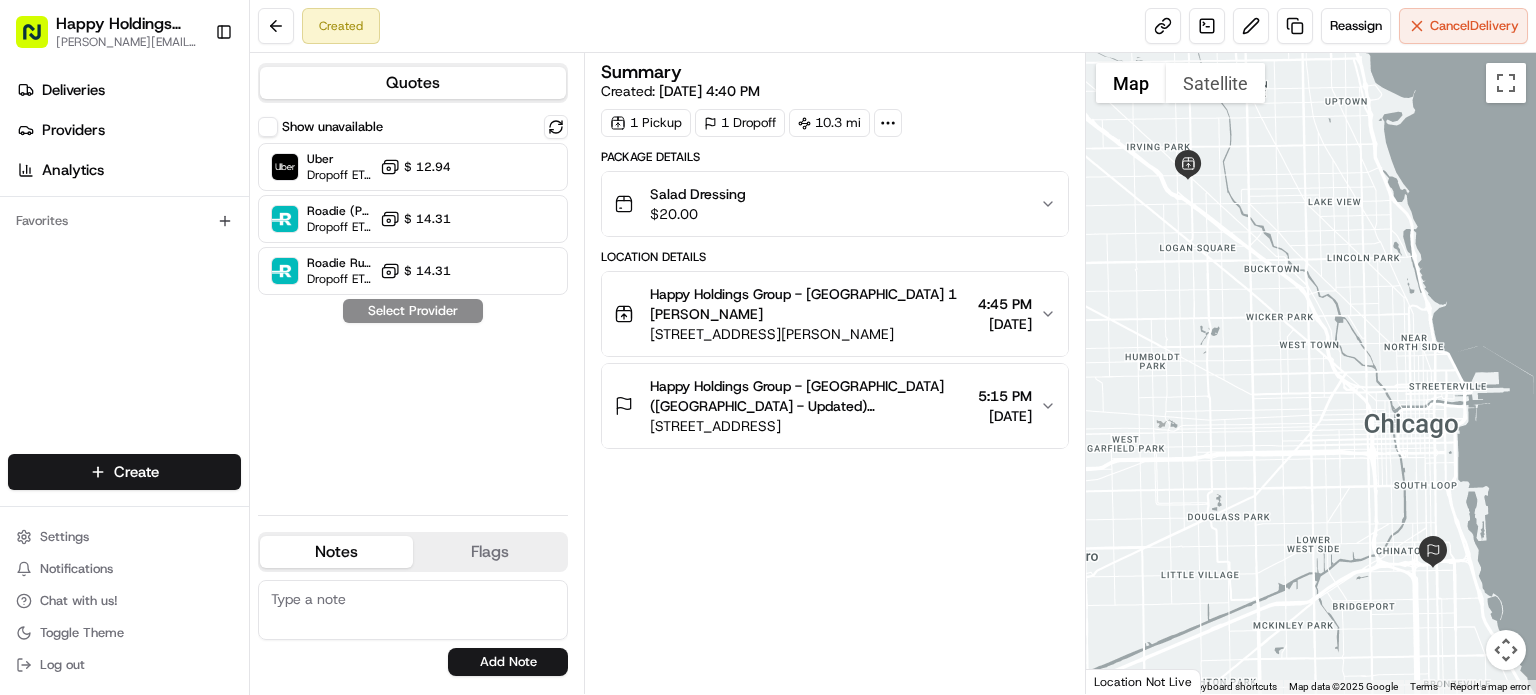 click on "[STREET_ADDRESS][PERSON_NAME]" at bounding box center [810, 334] 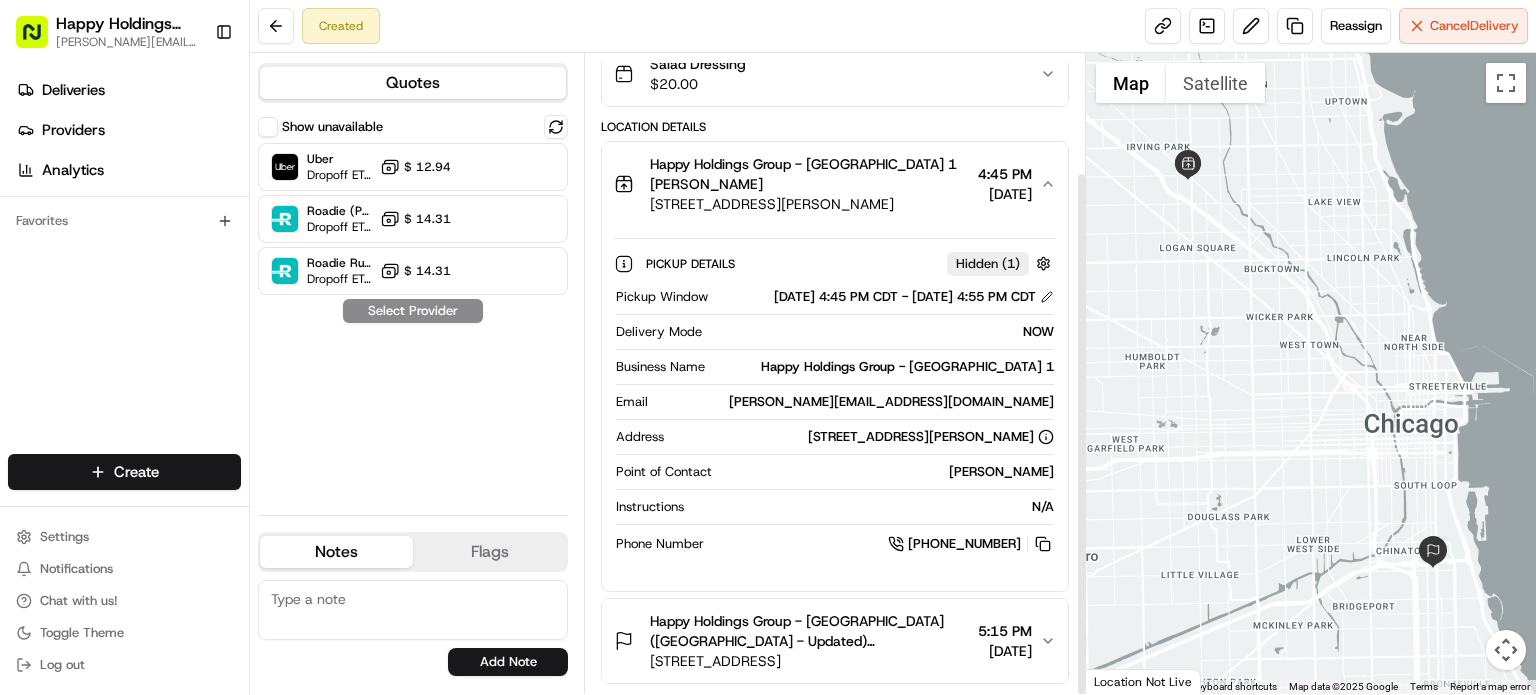 scroll, scrollTop: 0, scrollLeft: 0, axis: both 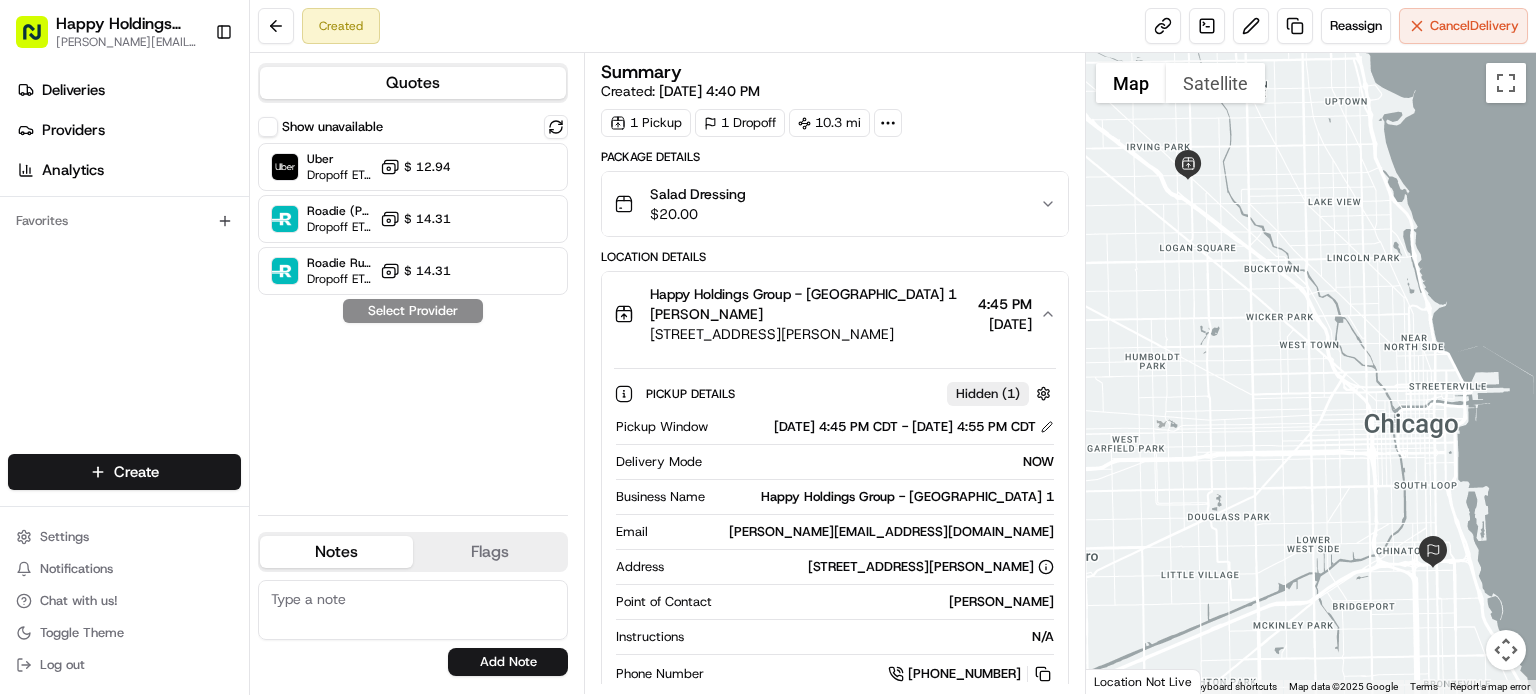 click on "Happy Holdings Group -  [GEOGRAPHIC_DATA] 1 [PERSON_NAME] [STREET_ADDRESS][PERSON_NAME] 4:45 PM [DATE]" at bounding box center [835, 314] 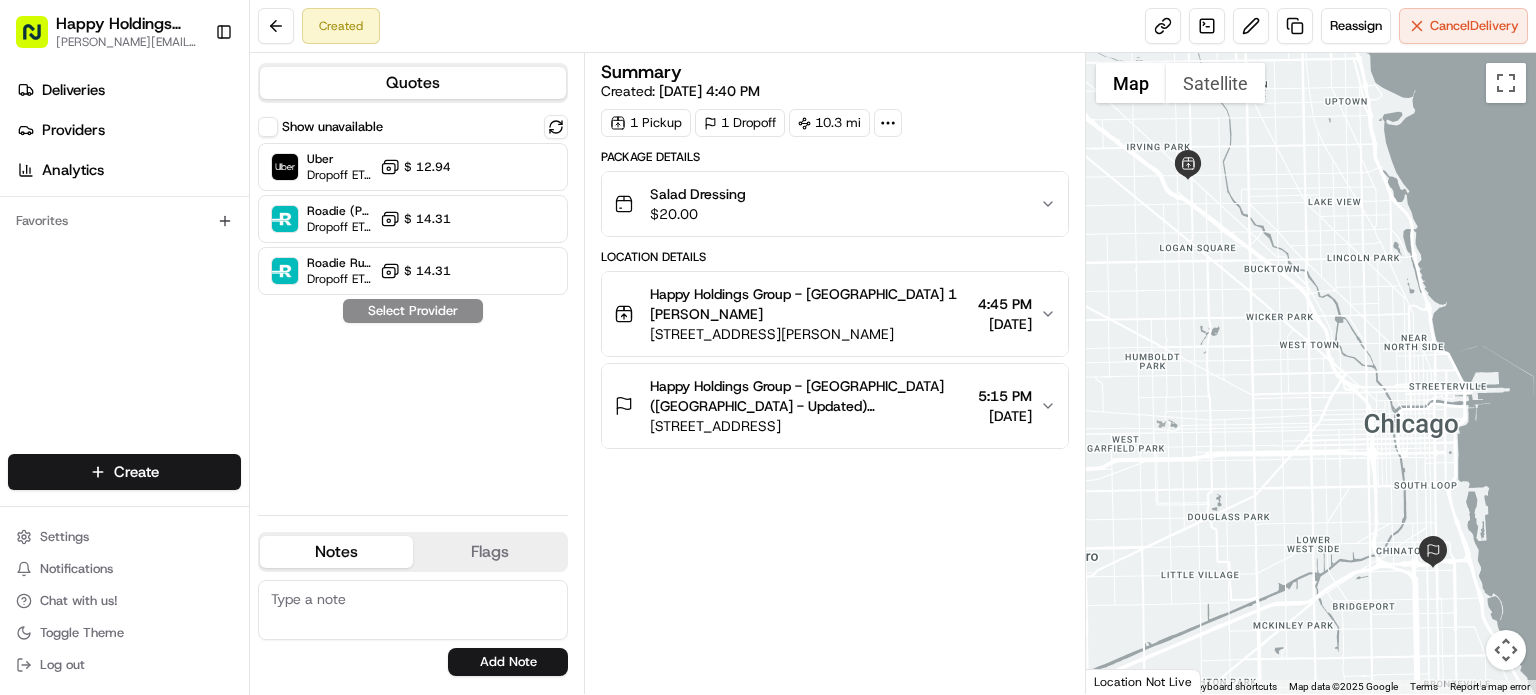 click on "Salad Dressing $ 20.00" at bounding box center [835, 204] 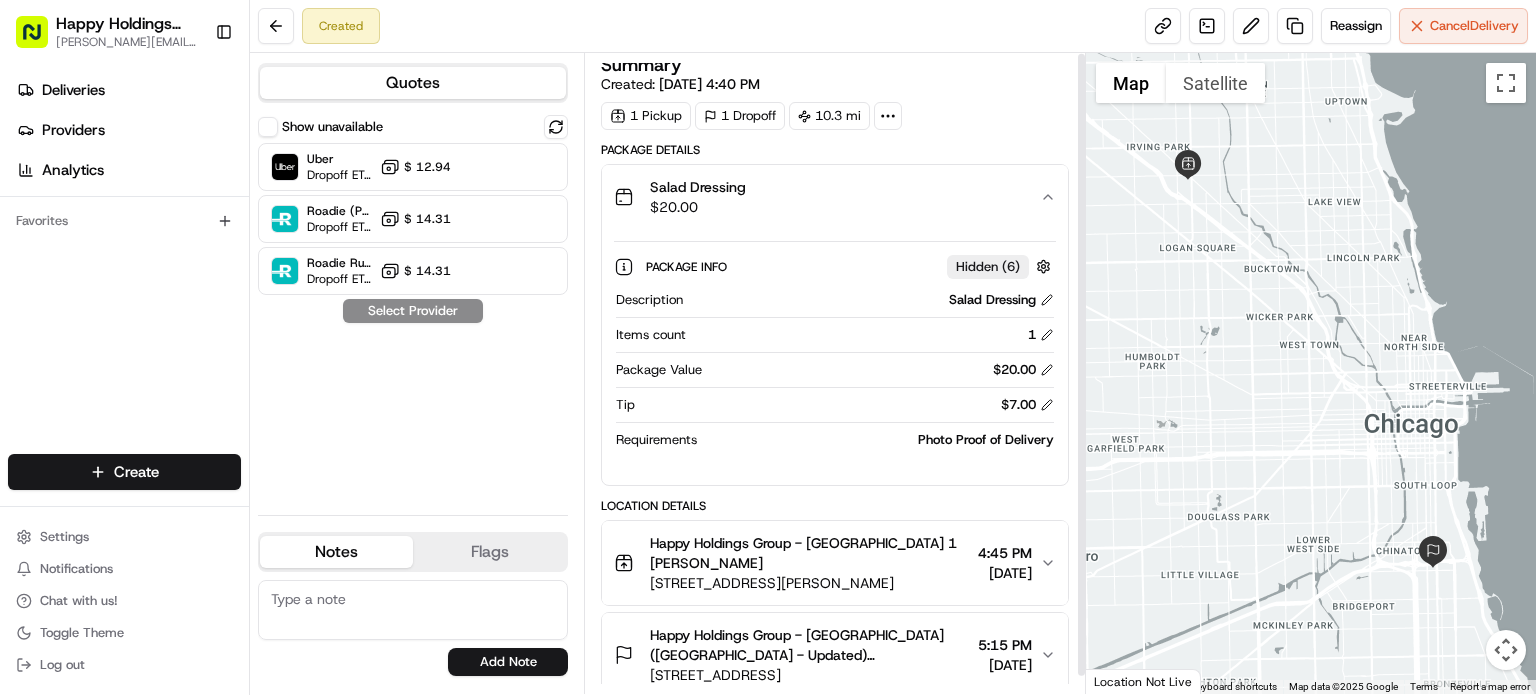 scroll, scrollTop: 0, scrollLeft: 0, axis: both 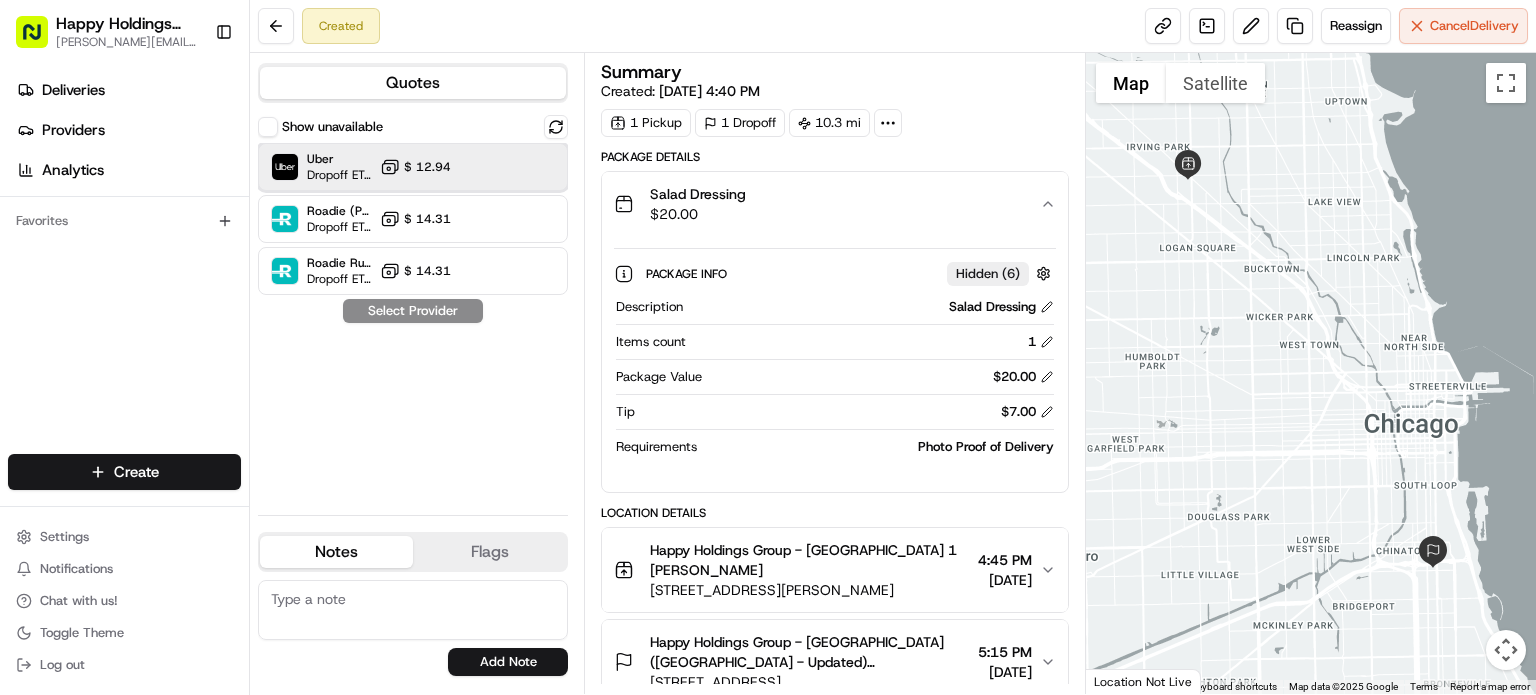 click on "Uber Dropoff ETA   1 hour $   12.94" at bounding box center (413, 167) 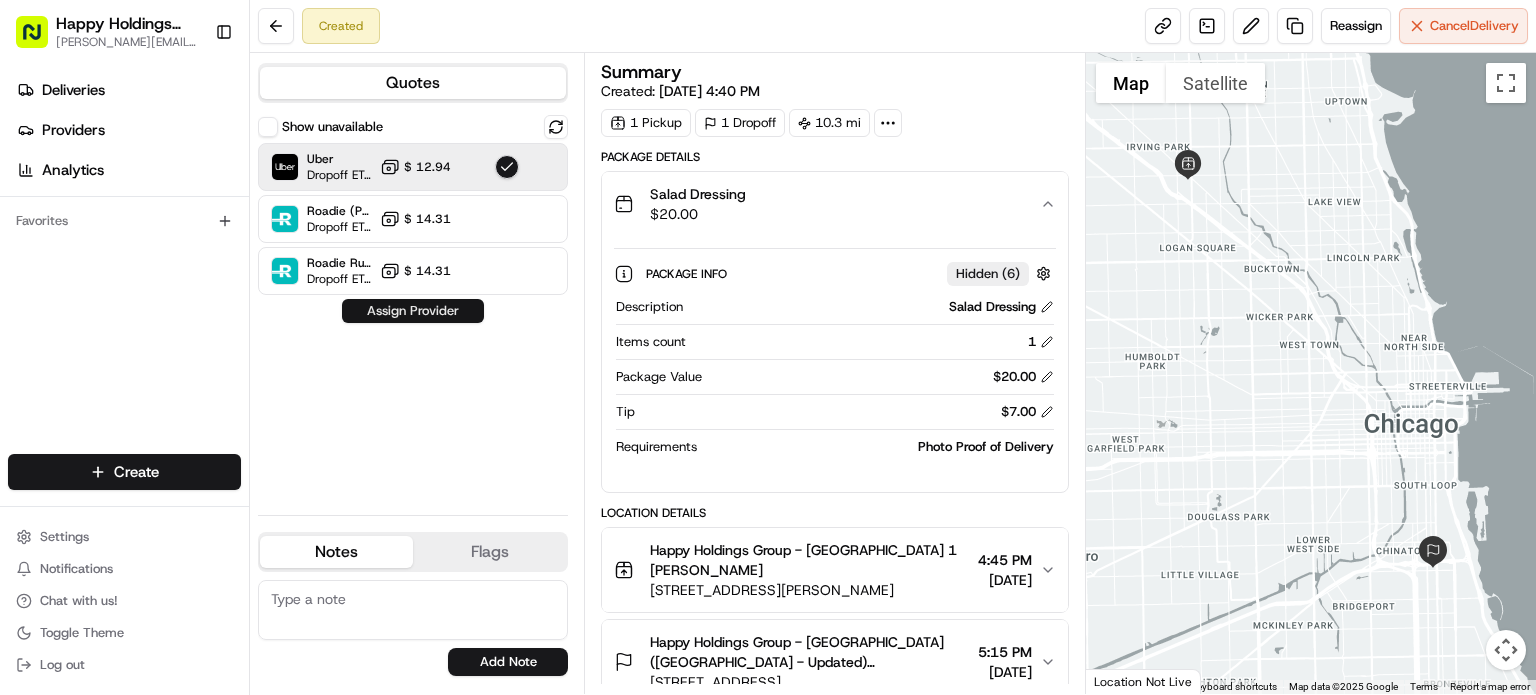 click on "Assign Provider" at bounding box center (413, 311) 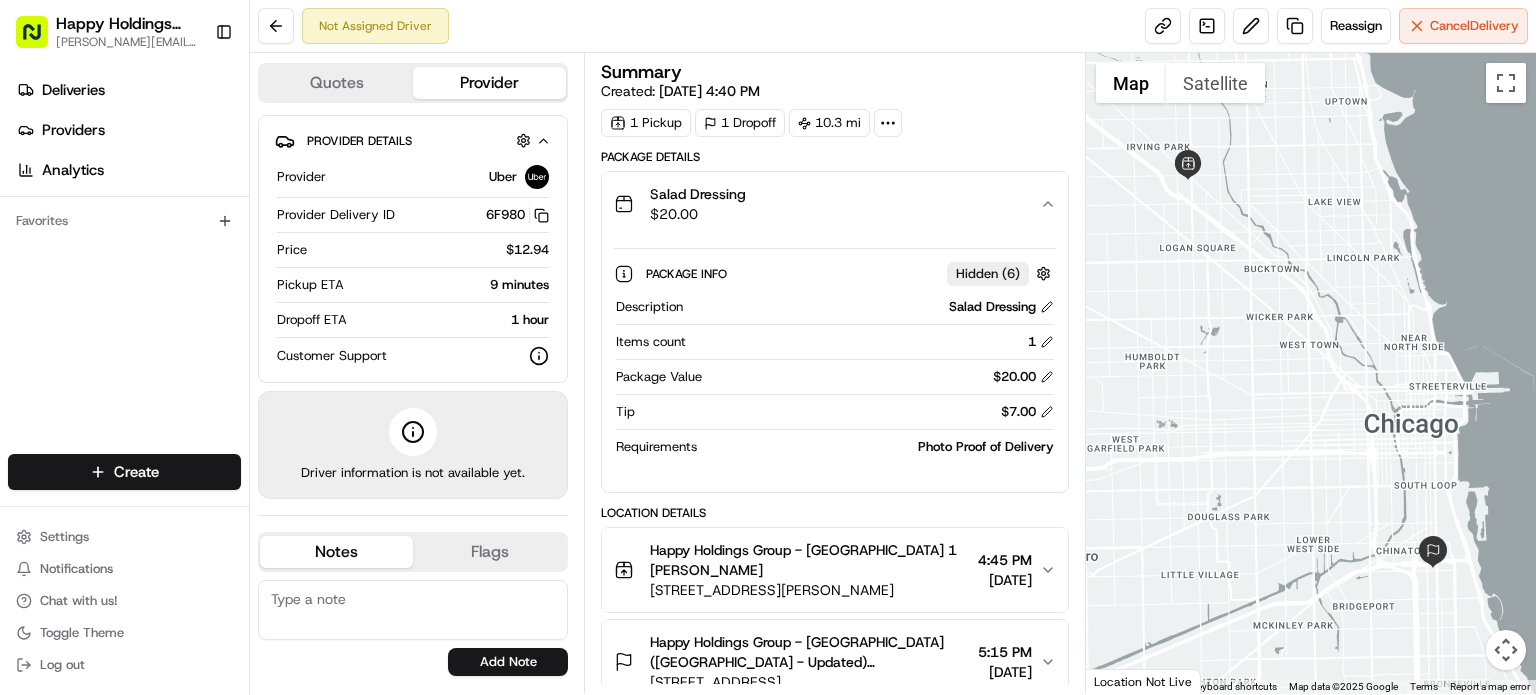 click on "Photo Proof of Delivery" at bounding box center [879, 447] 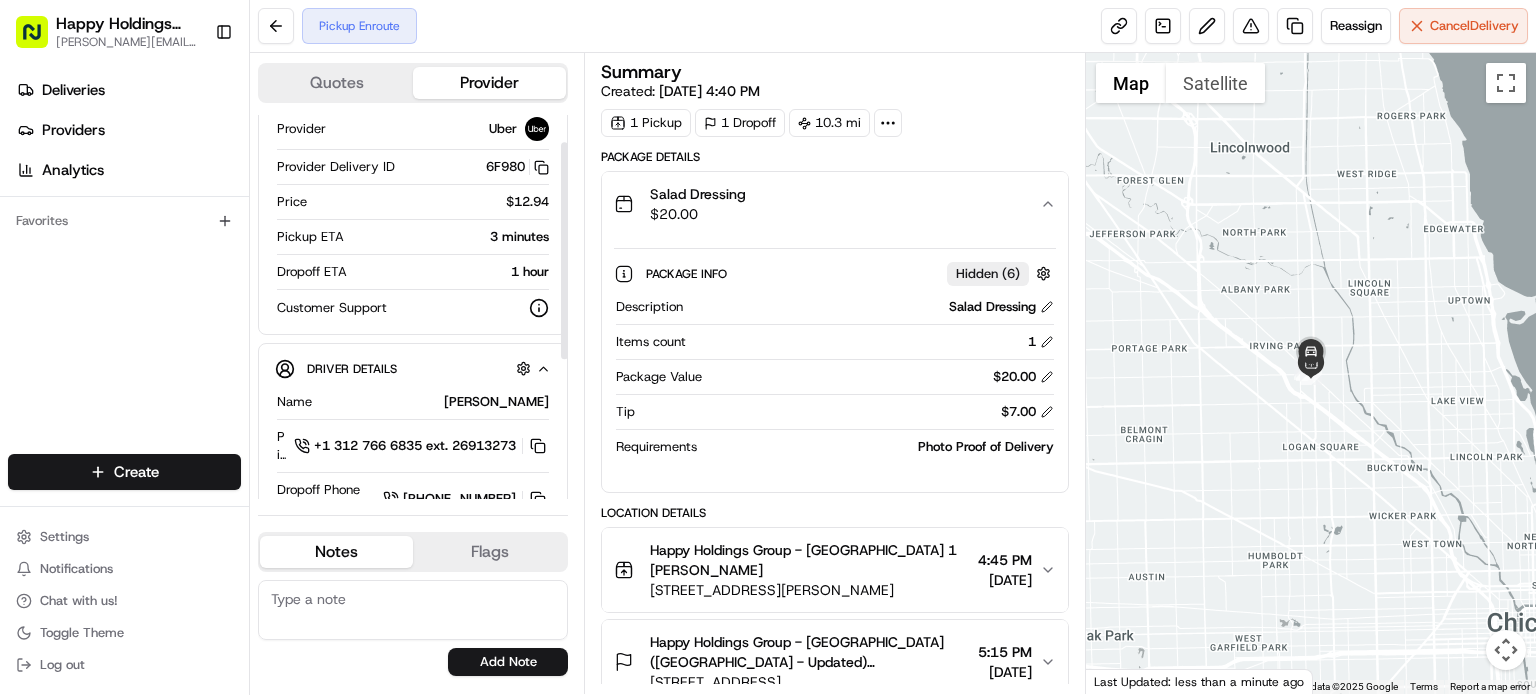 scroll, scrollTop: 0, scrollLeft: 0, axis: both 